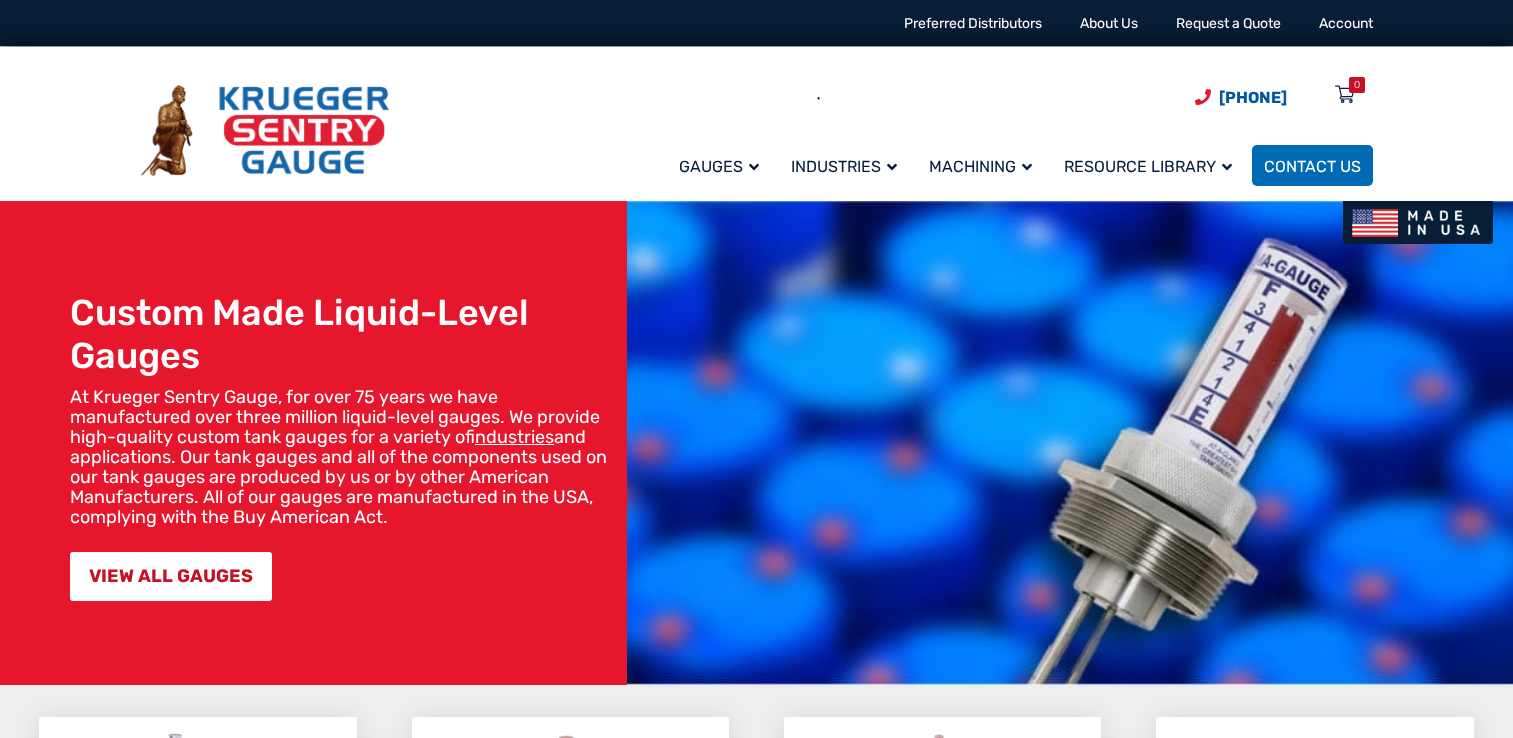 scroll, scrollTop: 0, scrollLeft: 0, axis: both 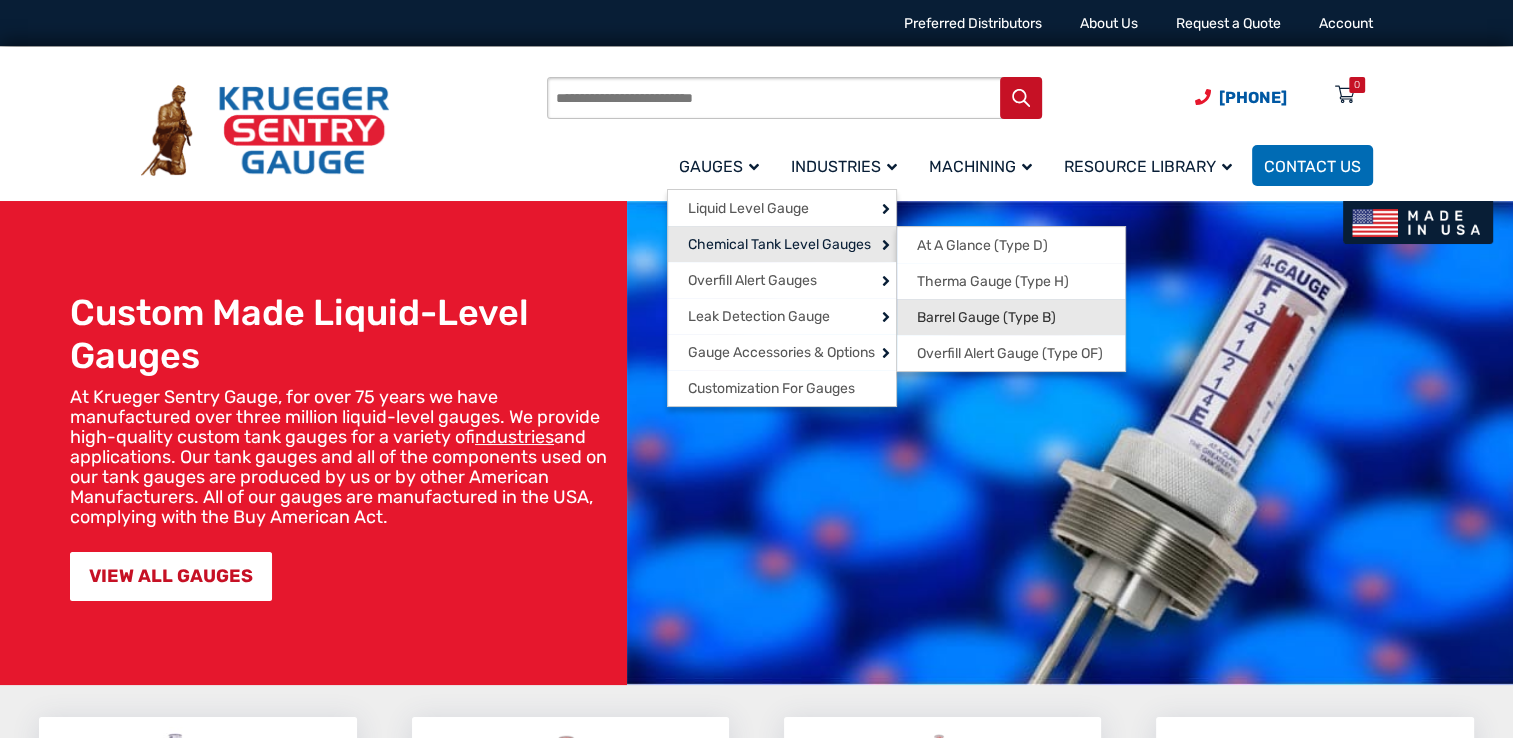click on "Barrel Gauge (Type B)" at bounding box center [1011, 317] 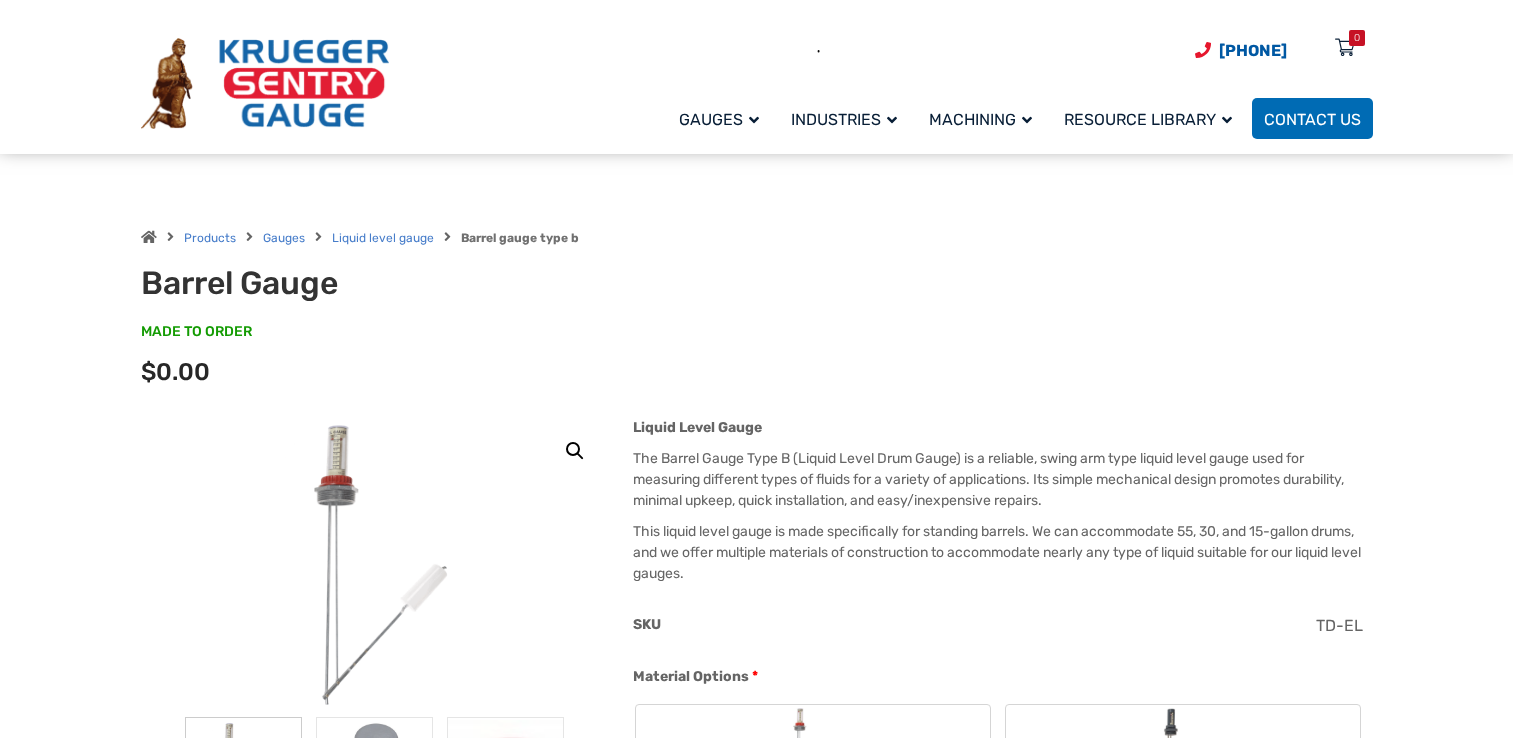 scroll, scrollTop: 400, scrollLeft: 0, axis: vertical 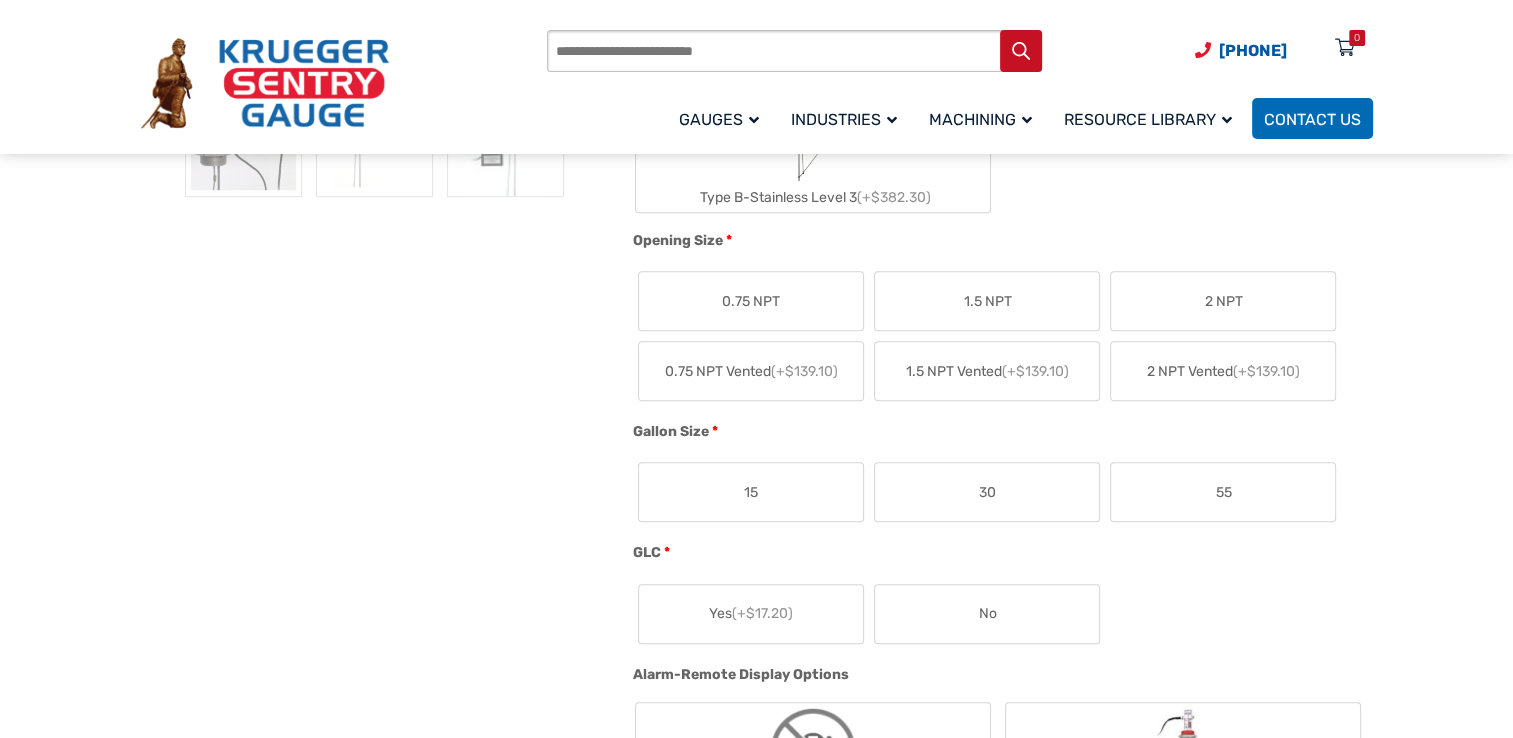 click on "2 NPT" 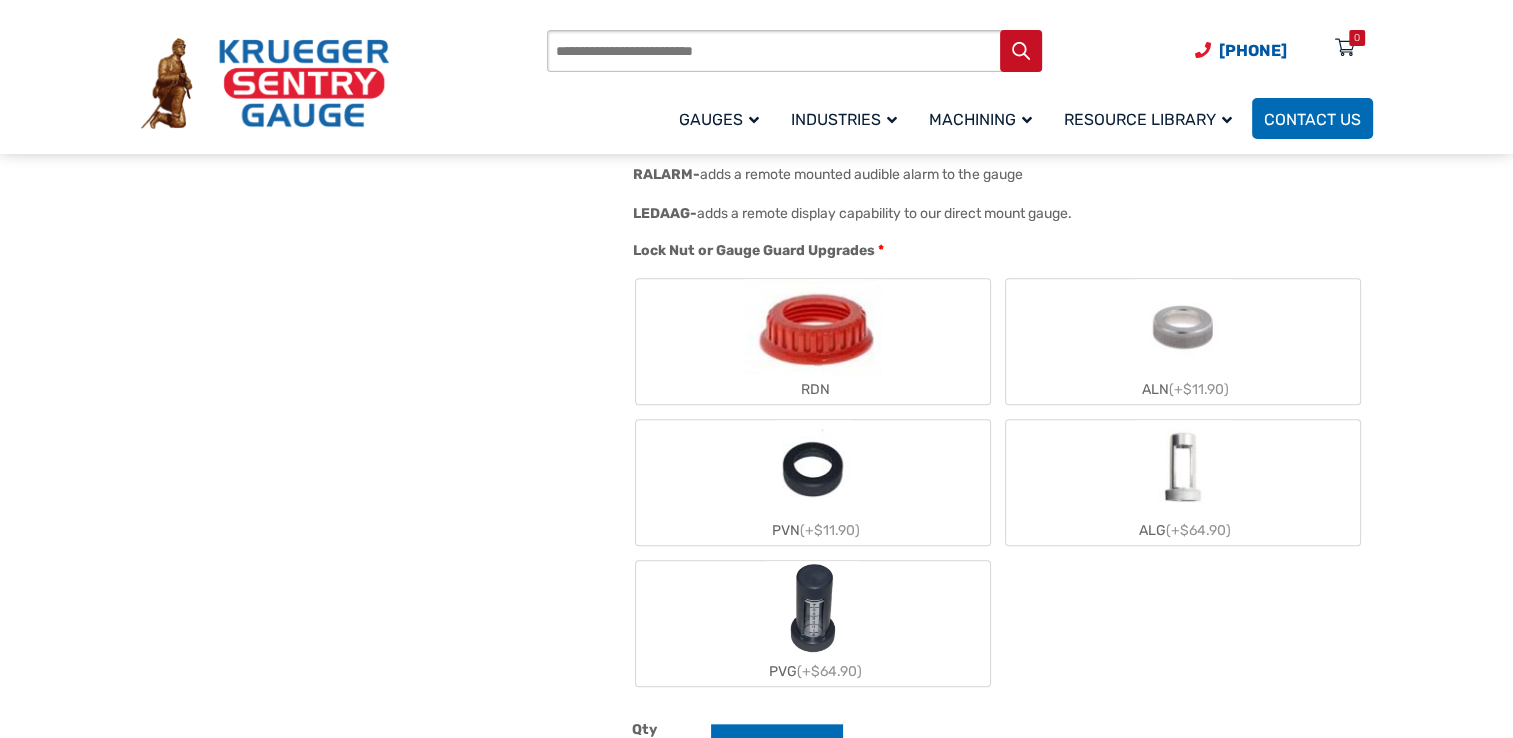 scroll, scrollTop: 1800, scrollLeft: 0, axis: vertical 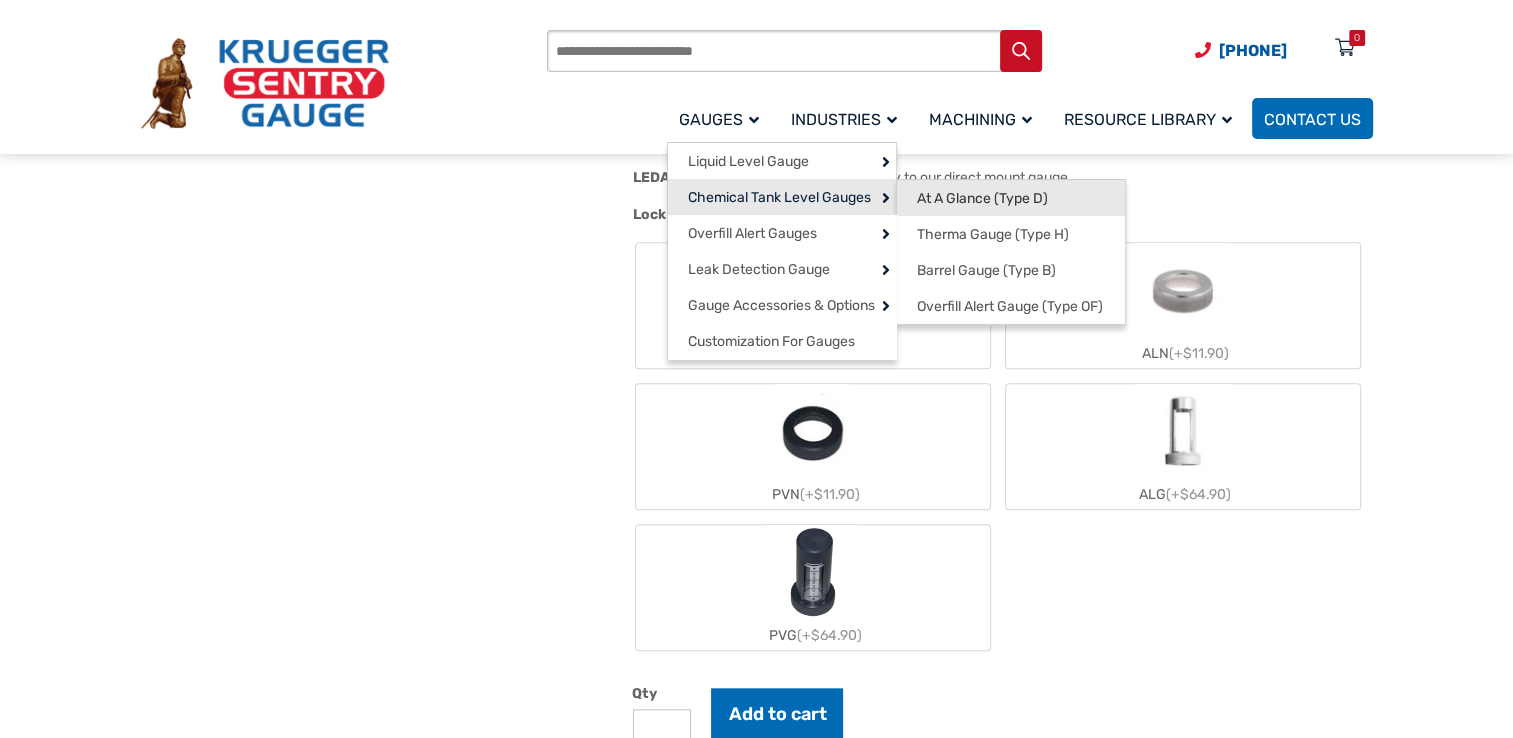 click on "At A Glance (Type D)" at bounding box center (982, 199) 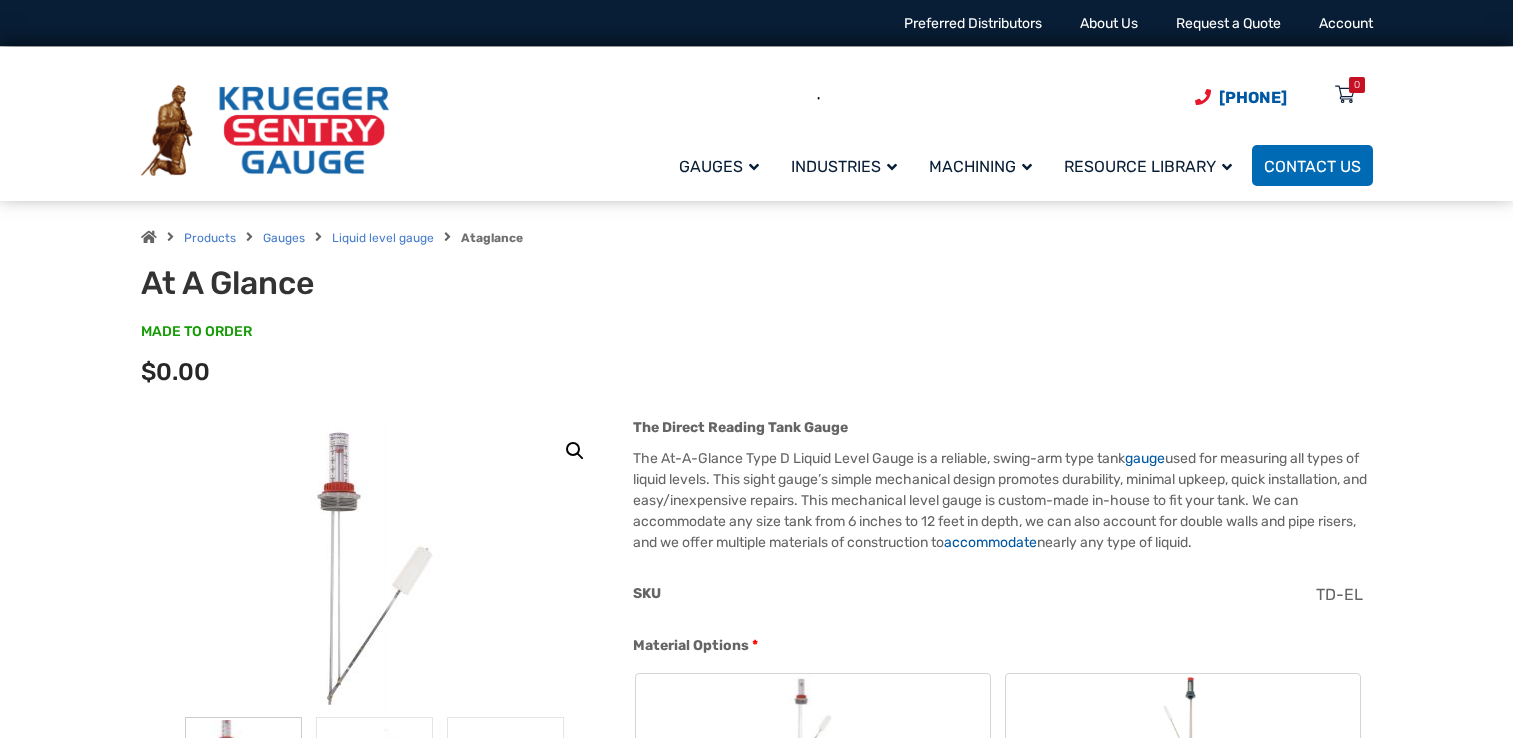 scroll, scrollTop: 171, scrollLeft: 0, axis: vertical 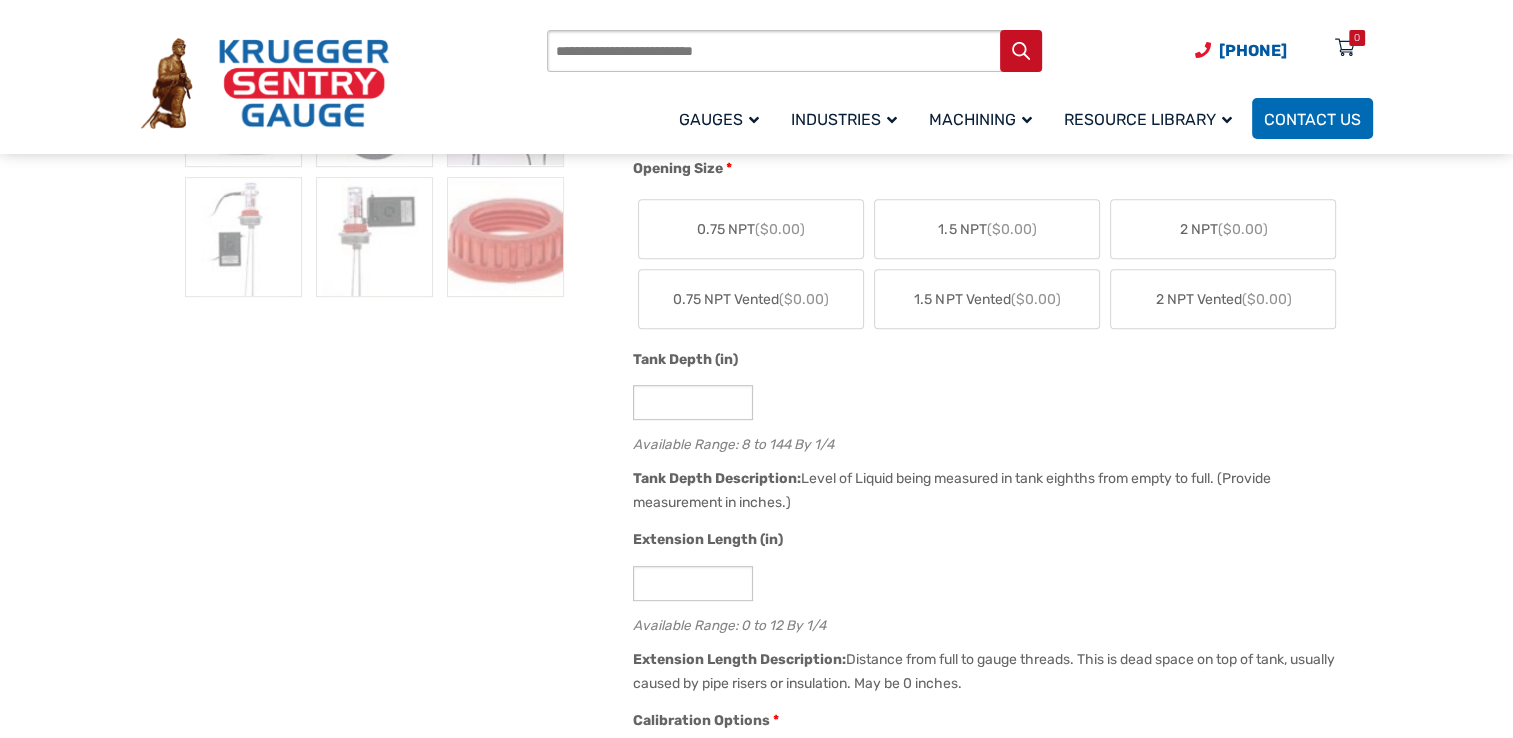 click on "2 NPT  ($0.00)" at bounding box center (1223, 229) 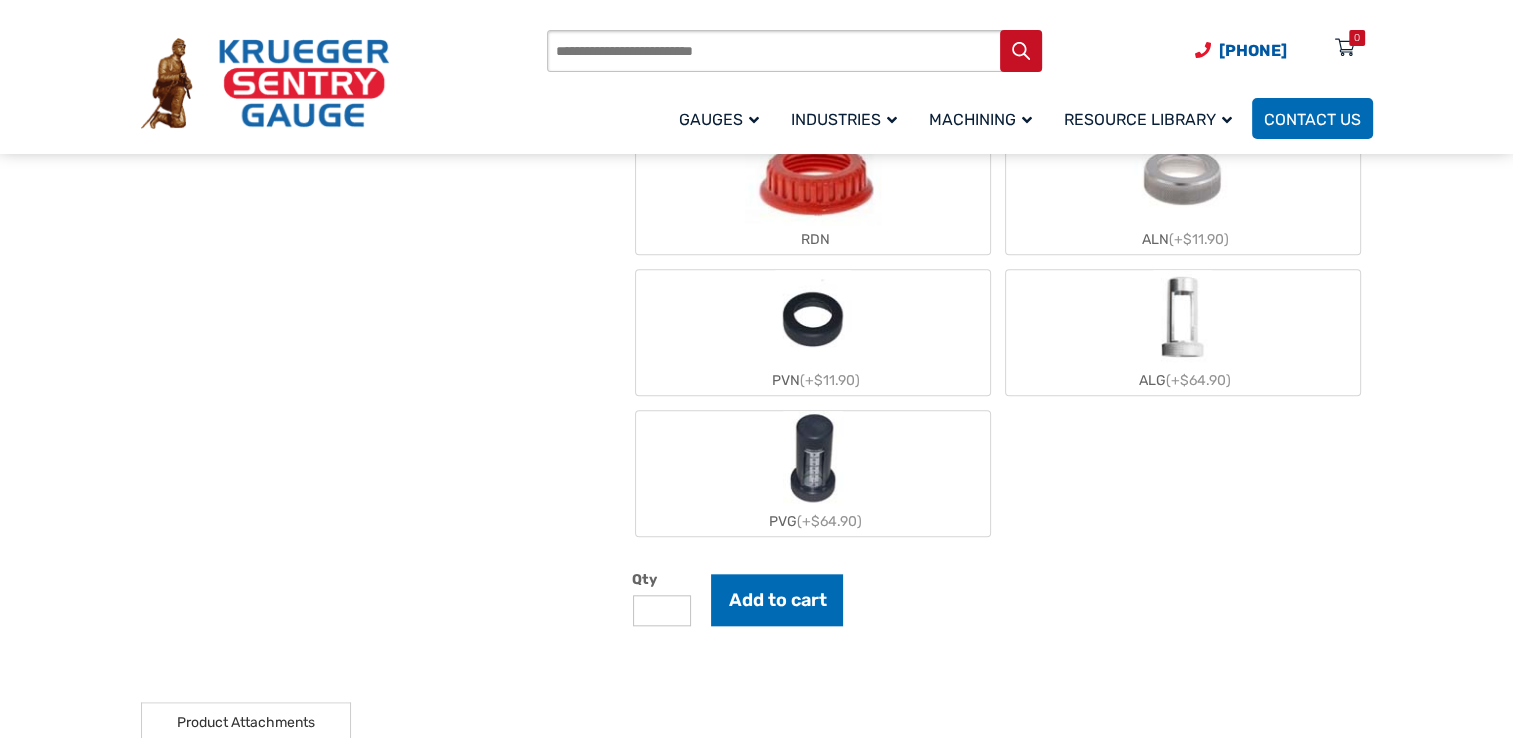 scroll, scrollTop: 2000, scrollLeft: 0, axis: vertical 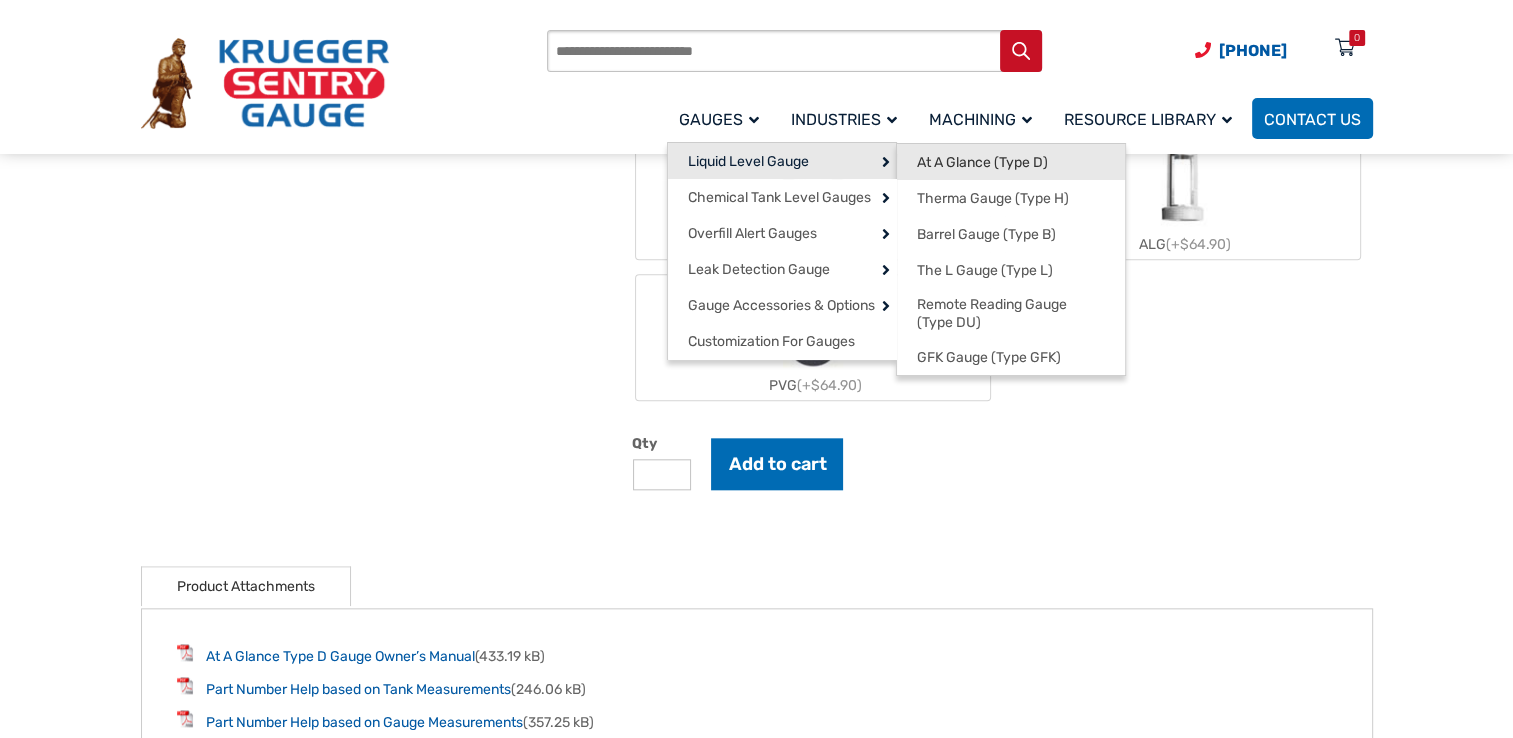 click on "At A Glance (Type D)" at bounding box center [982, 163] 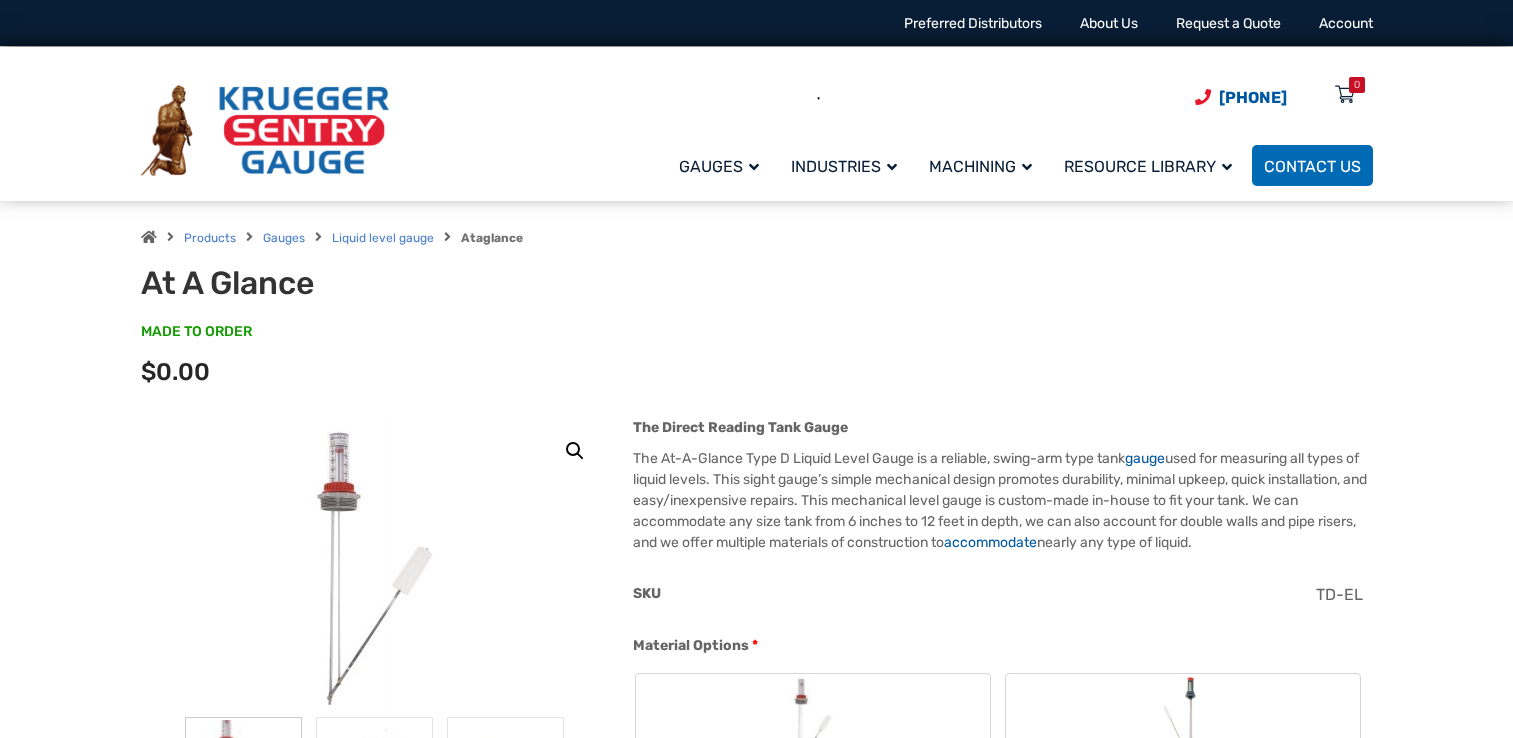 scroll, scrollTop: 400, scrollLeft: 0, axis: vertical 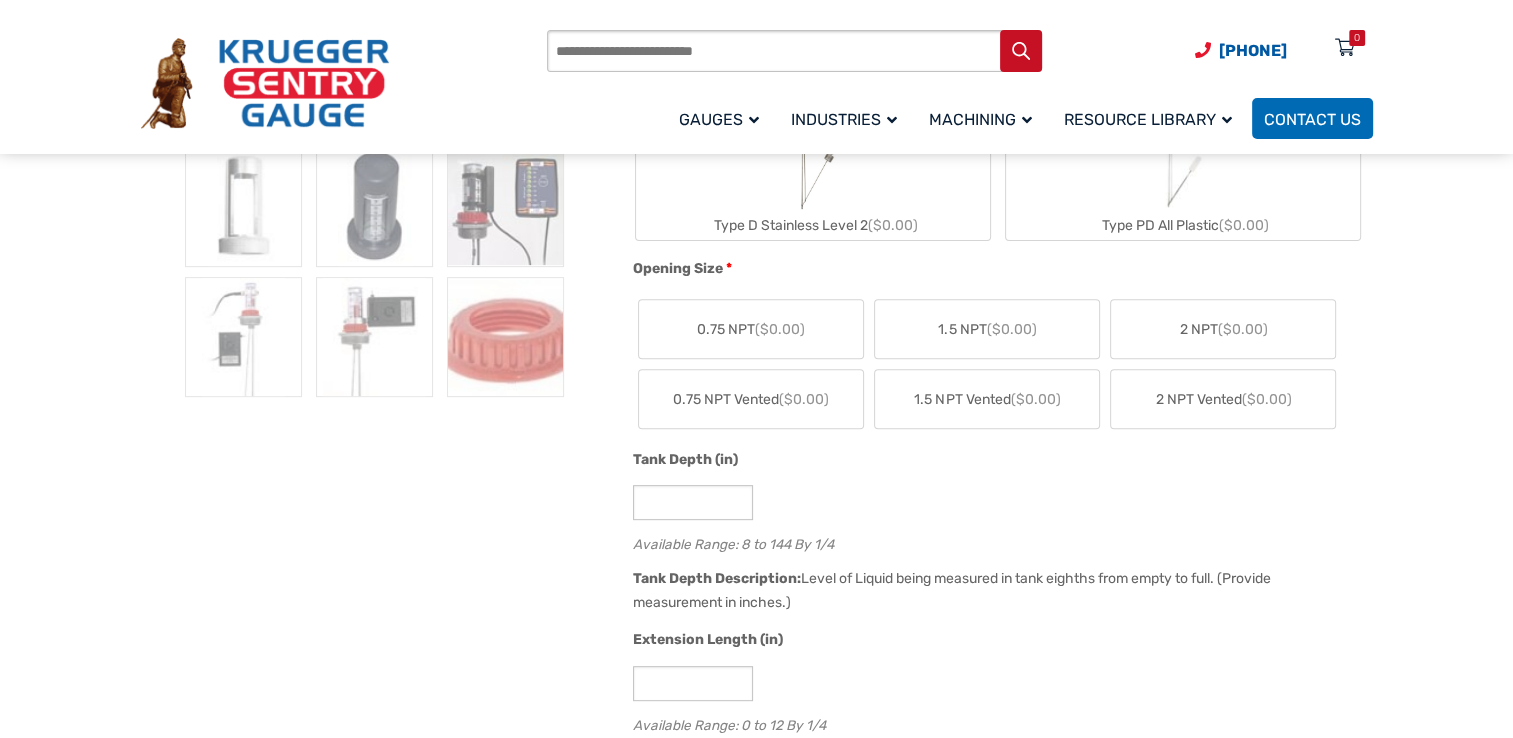 click on "($0.00)" at bounding box center (1242, 329) 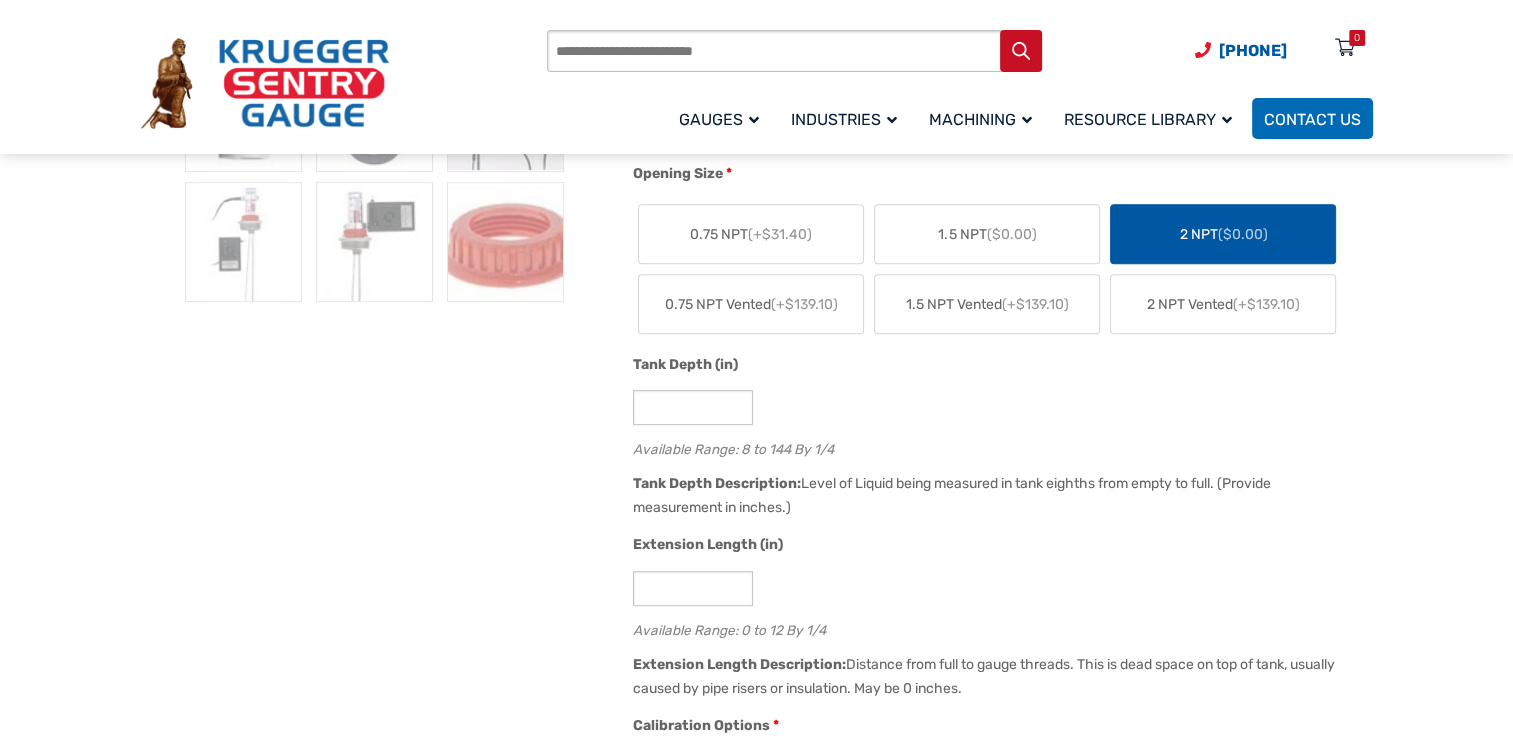 scroll, scrollTop: 700, scrollLeft: 0, axis: vertical 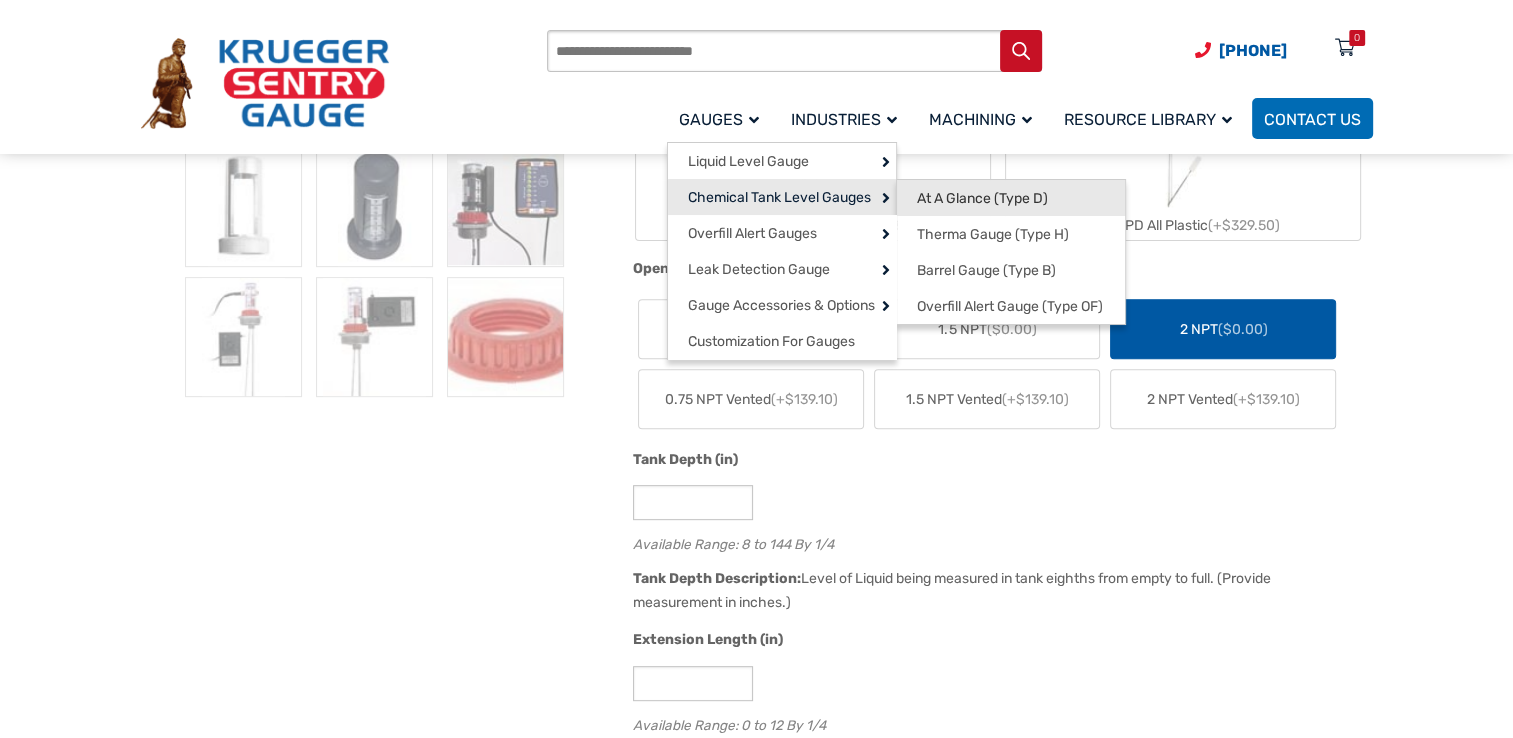 click on "At A Glance (Type D)" at bounding box center (982, 199) 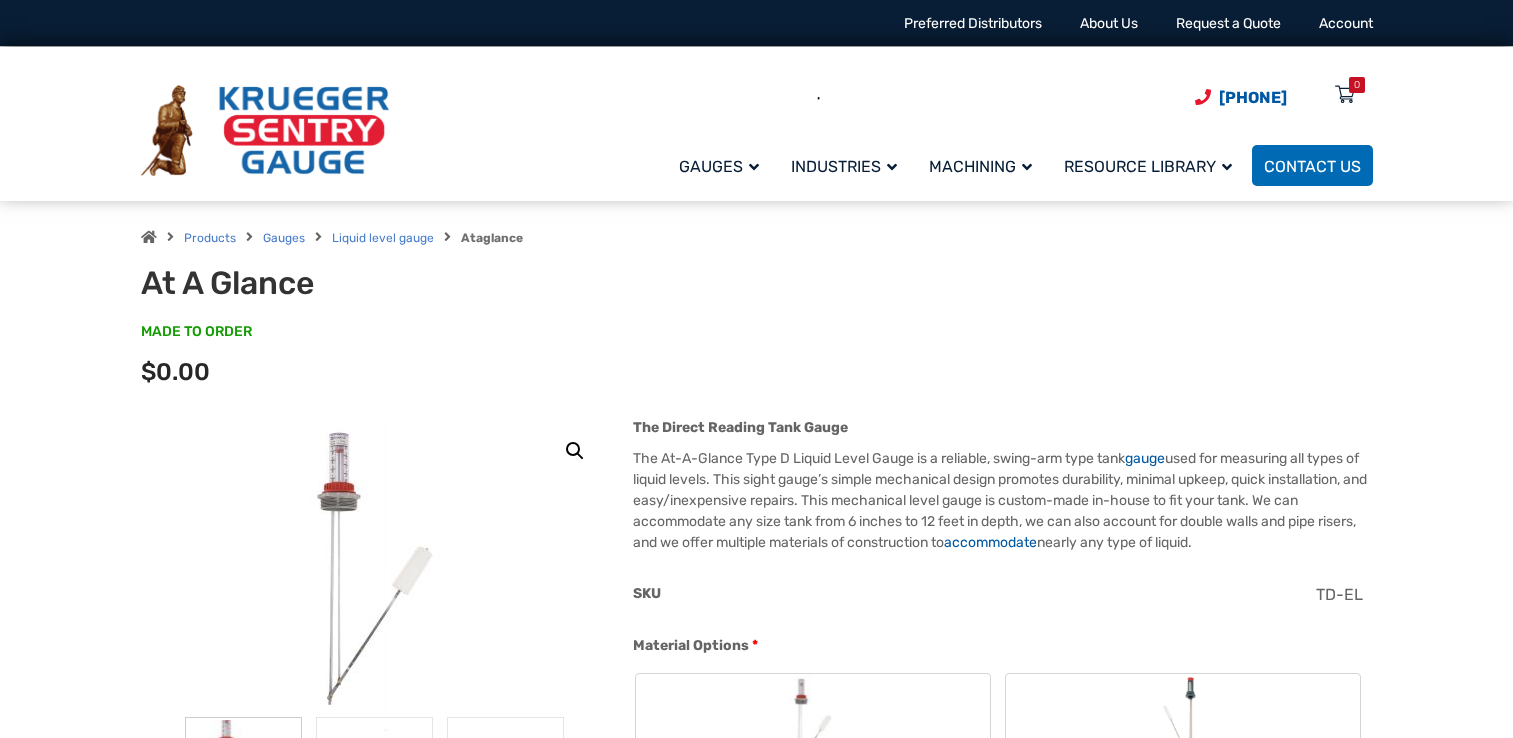 scroll, scrollTop: 0, scrollLeft: 0, axis: both 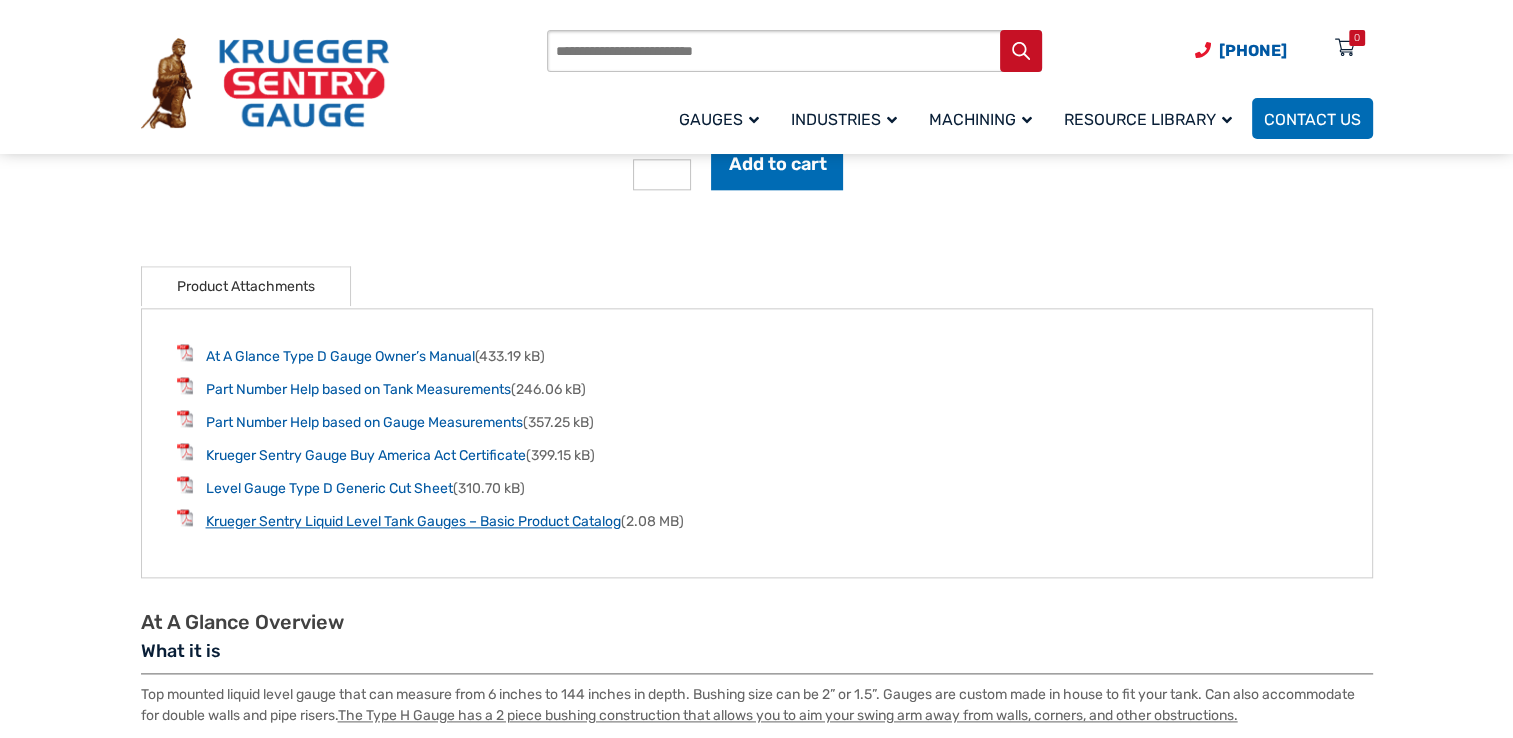 drag, startPoint x: 564, startPoint y: 527, endPoint x: 524, endPoint y: 519, distance: 40.792156 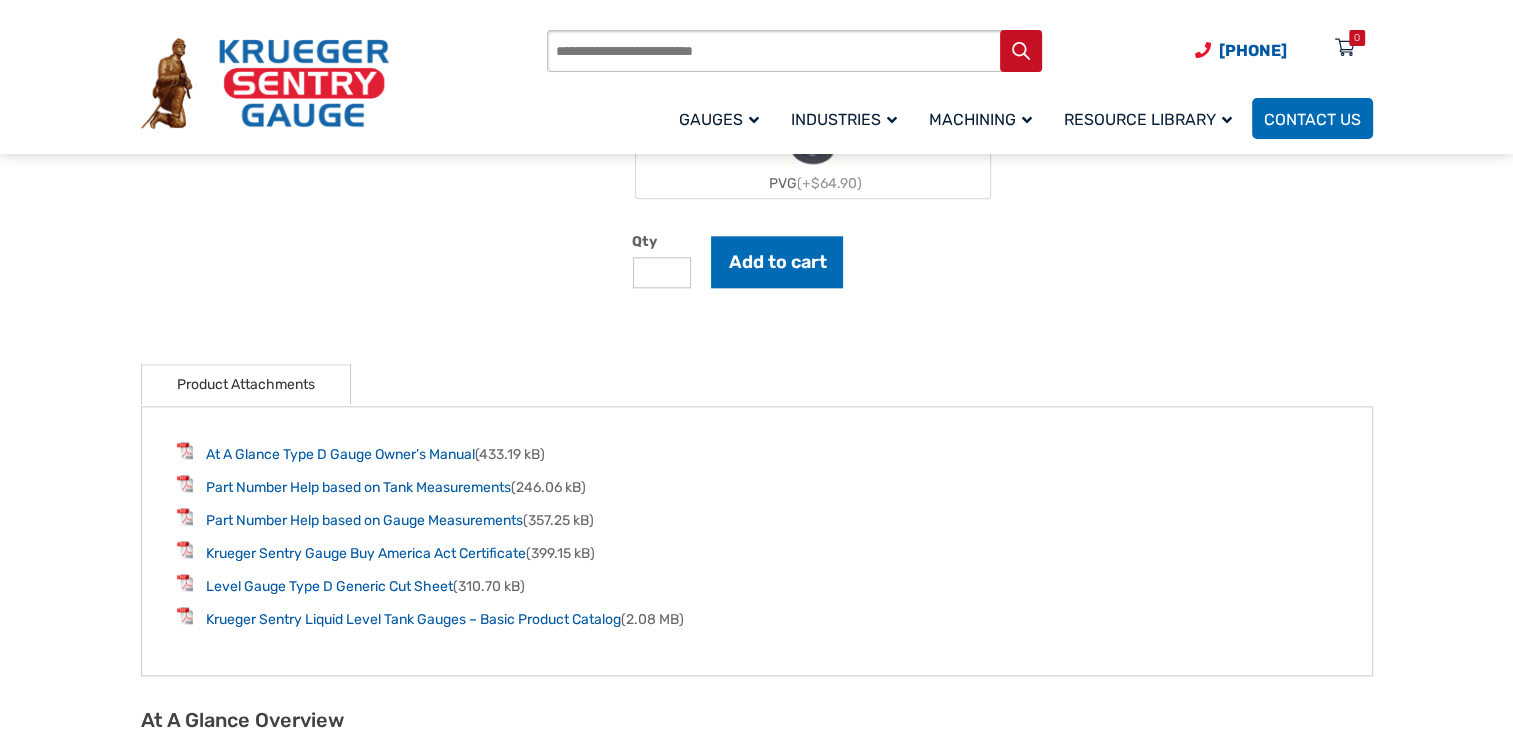 scroll, scrollTop: 2200, scrollLeft: 0, axis: vertical 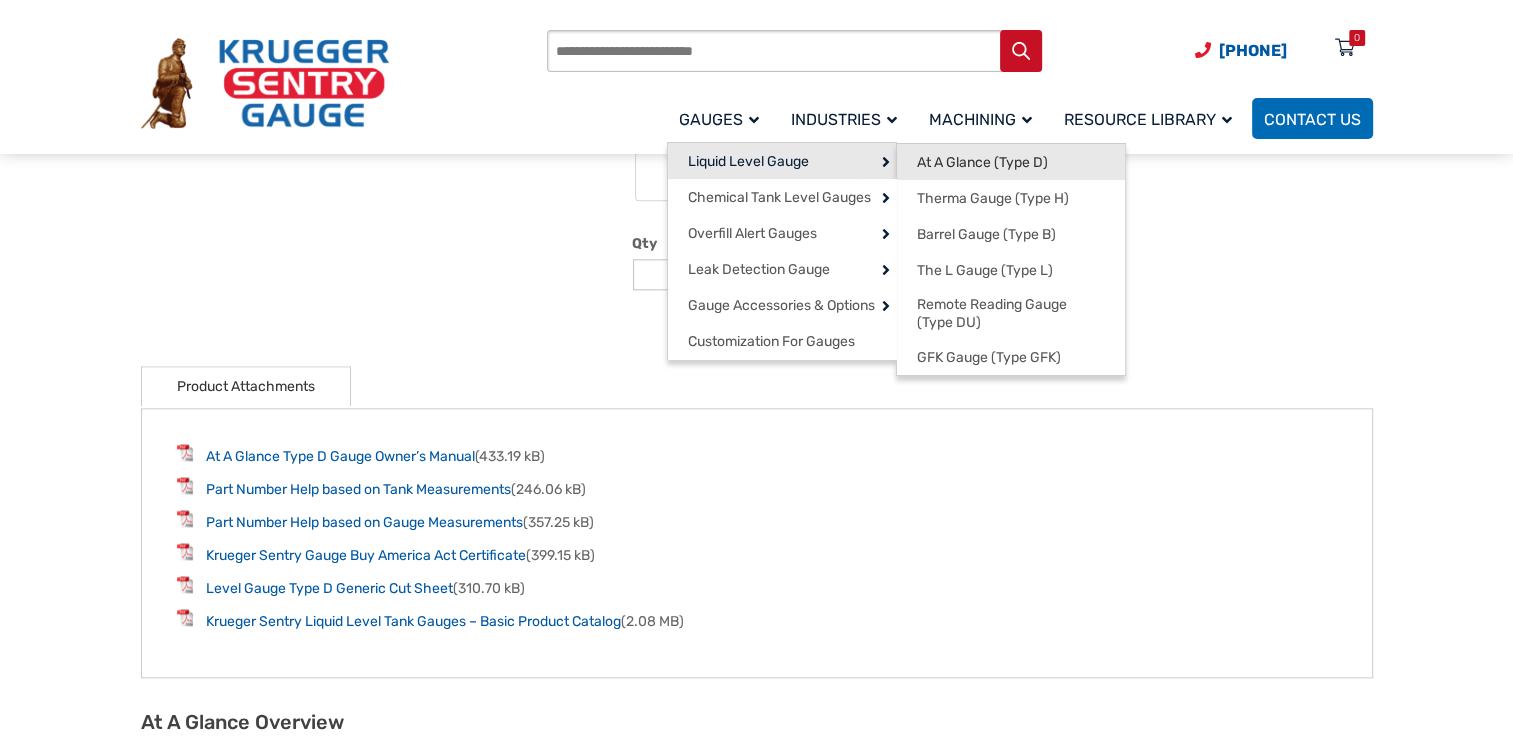 click on "At A Glance (Type D)" at bounding box center (1011, 162) 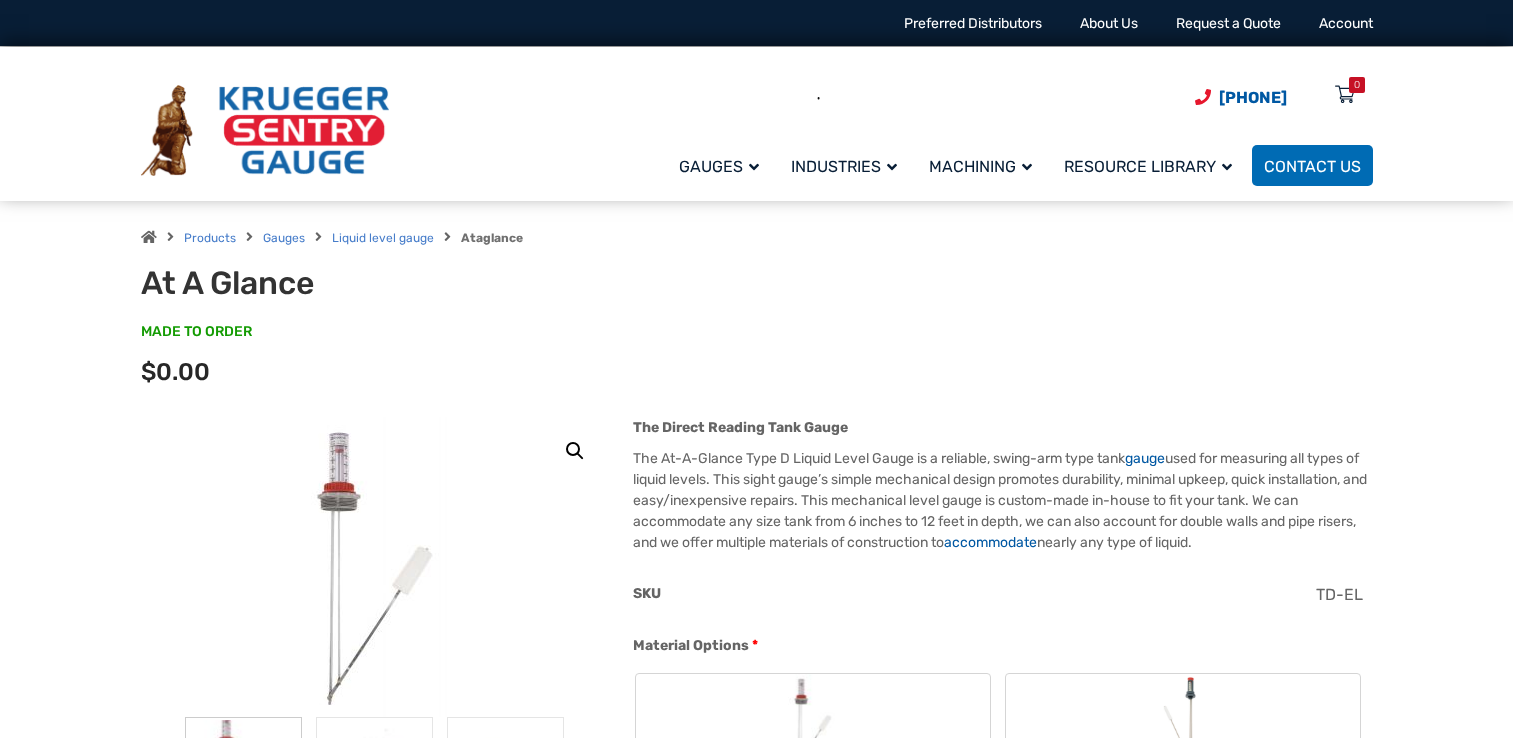 scroll, scrollTop: 0, scrollLeft: 0, axis: both 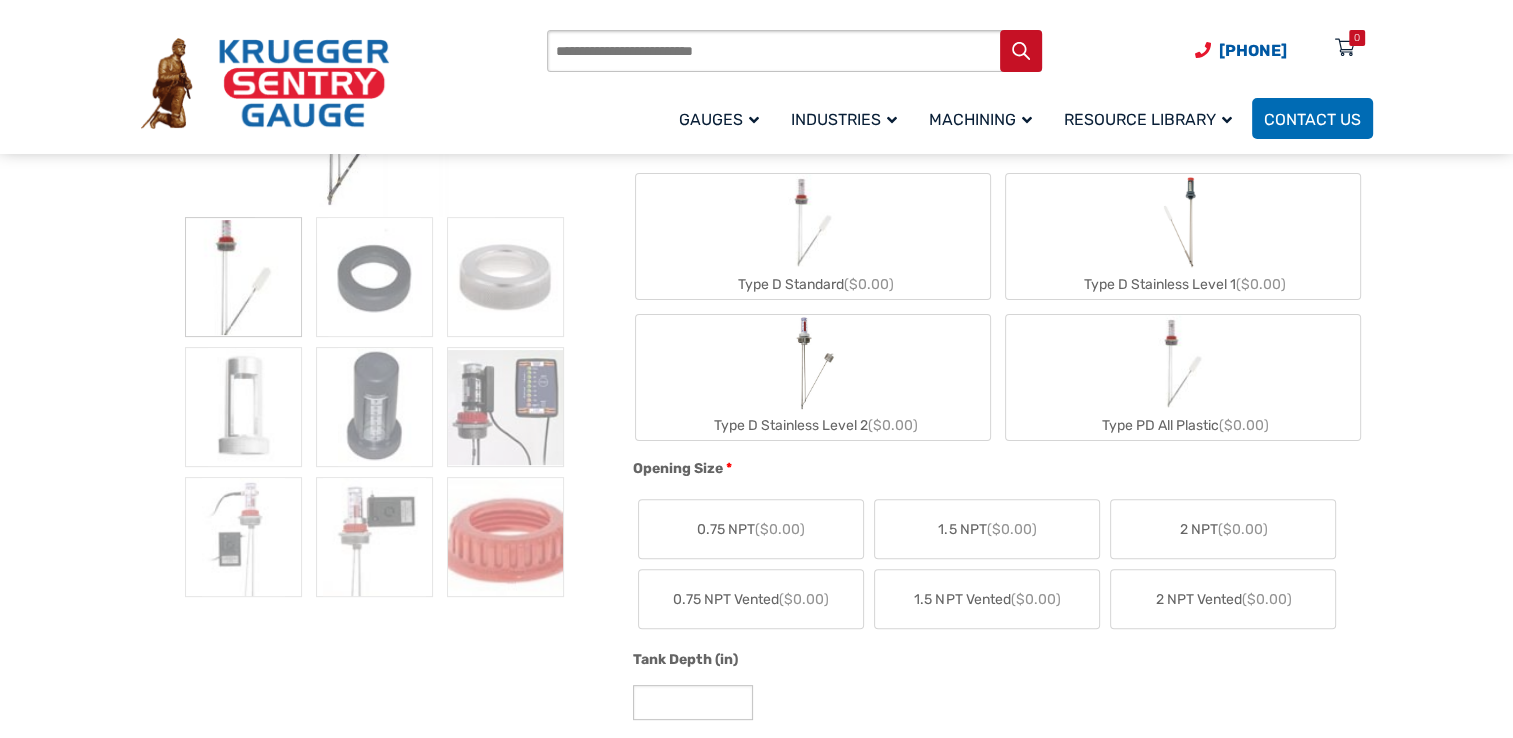 click on "Type D Stainless Level 1  ($0.00)" at bounding box center [1183, 236] 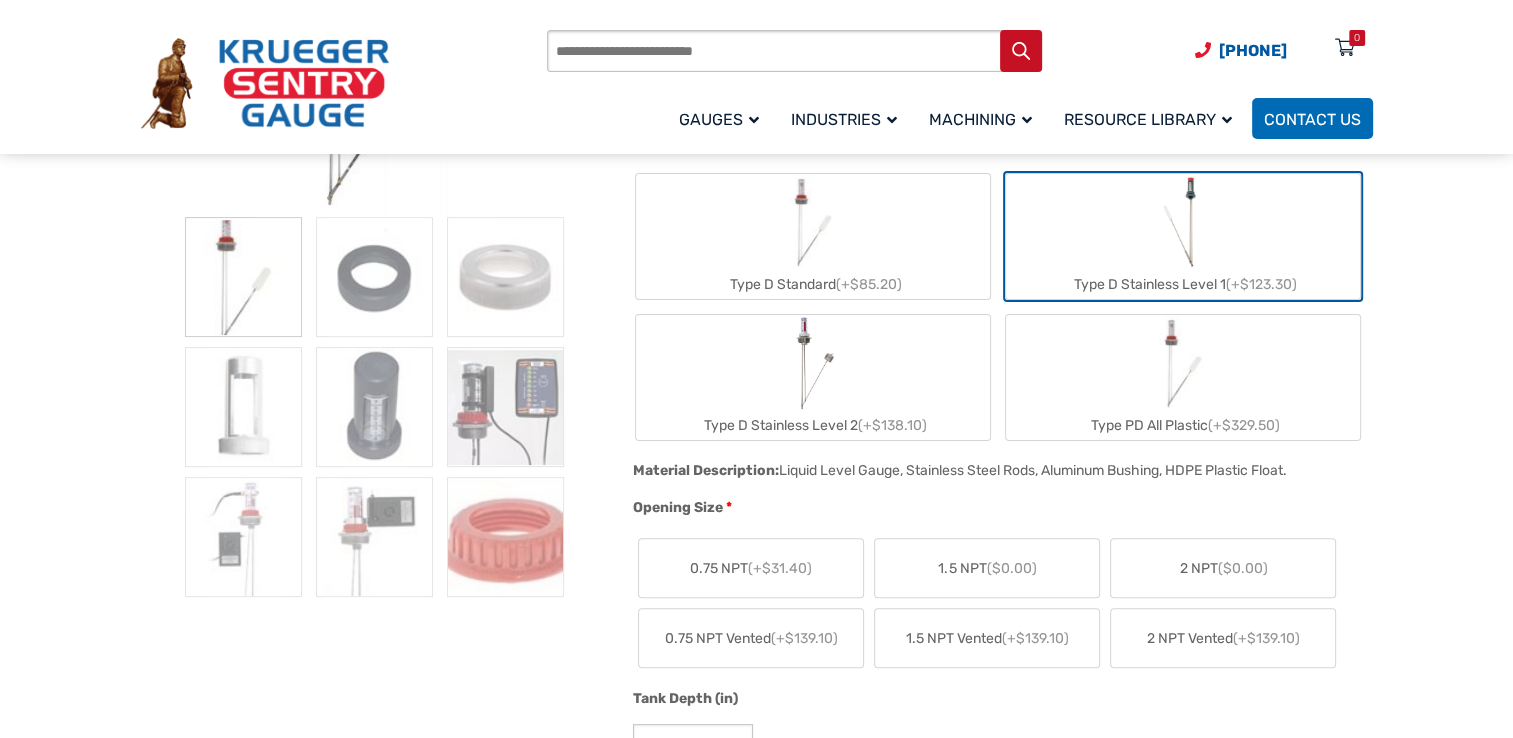 click on "Type D Stainless Level 2  (+$138.10)" at bounding box center [813, 377] 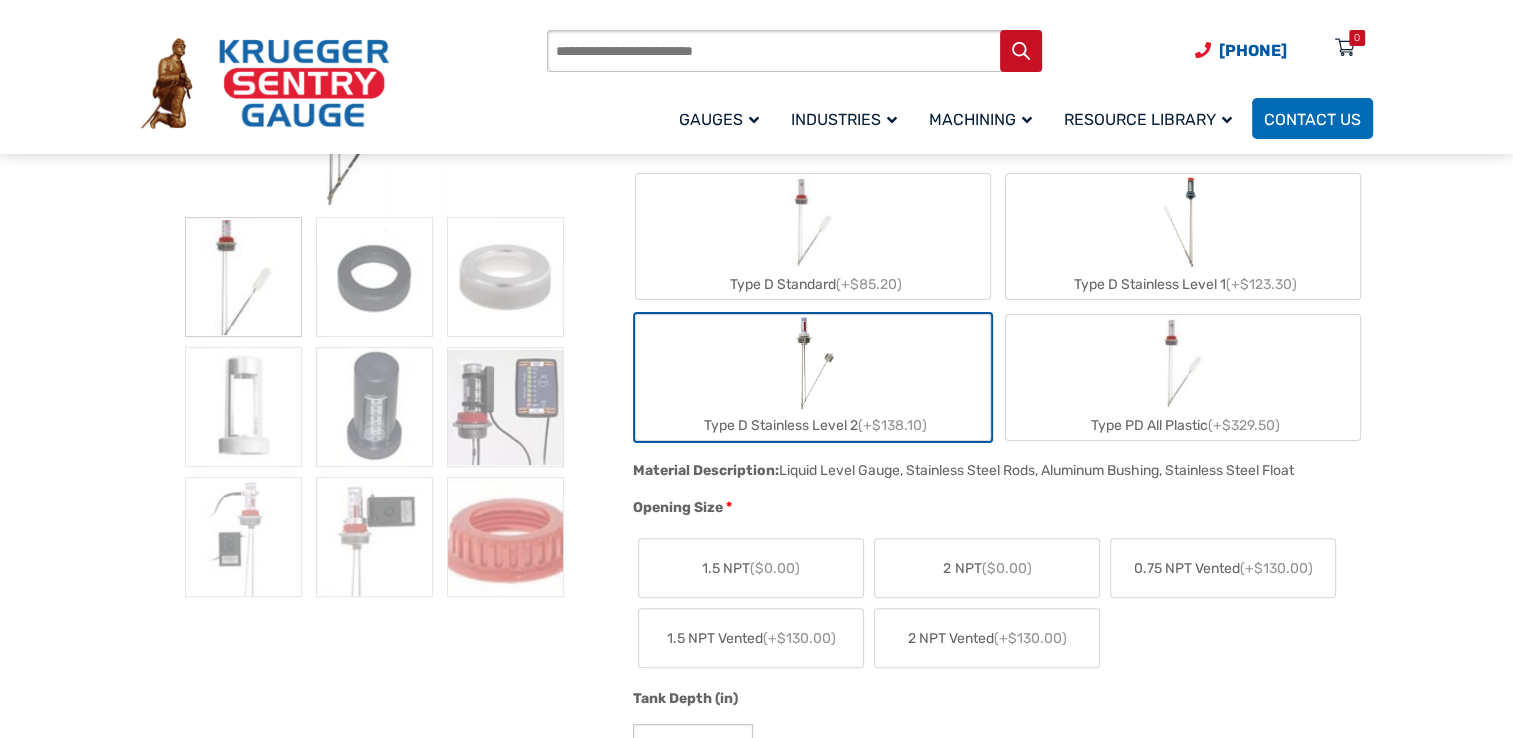 click on "Type D Stainless Level 1  (+$123.30)" at bounding box center [1183, 236] 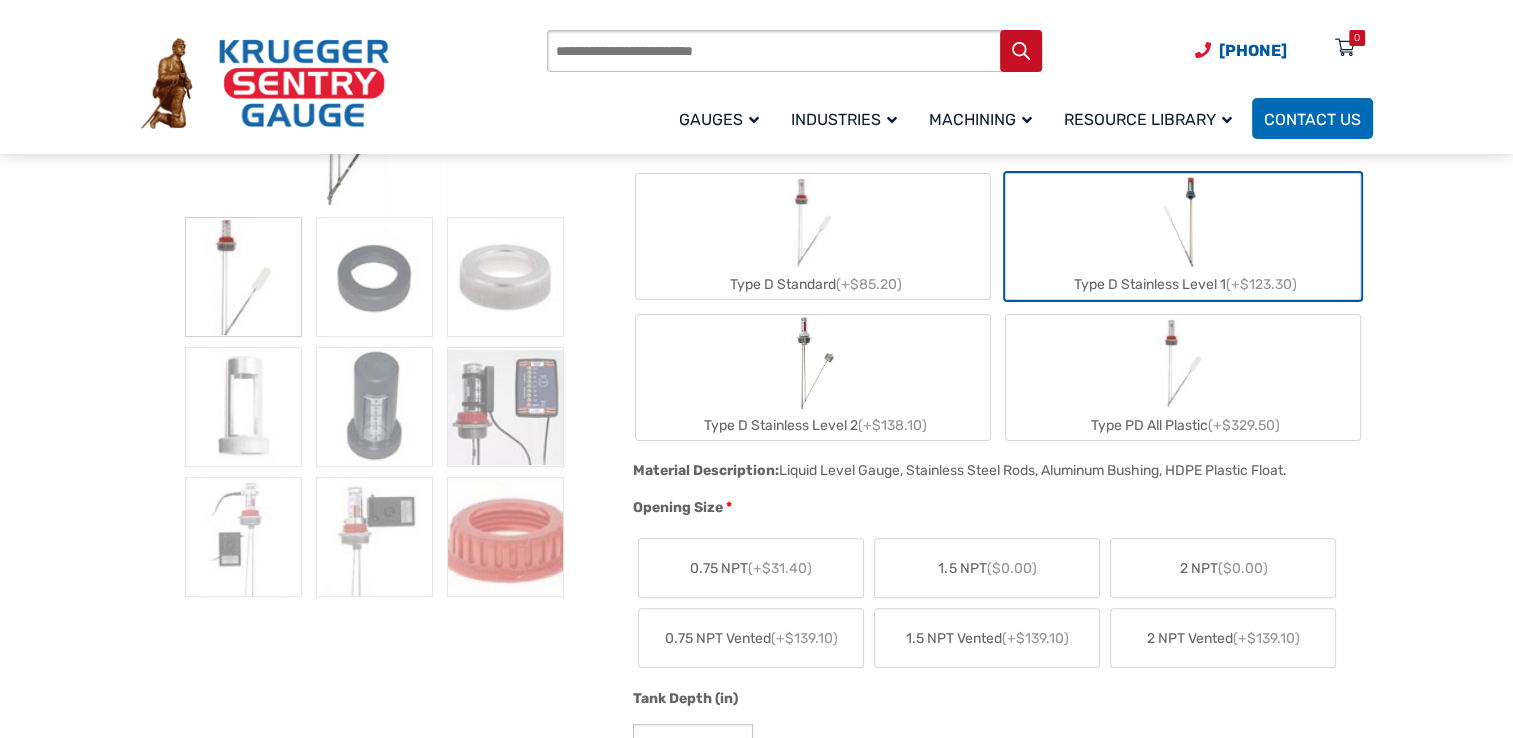 click on "Type D Stainless Level 2  (+$138.10)" at bounding box center [813, 377] 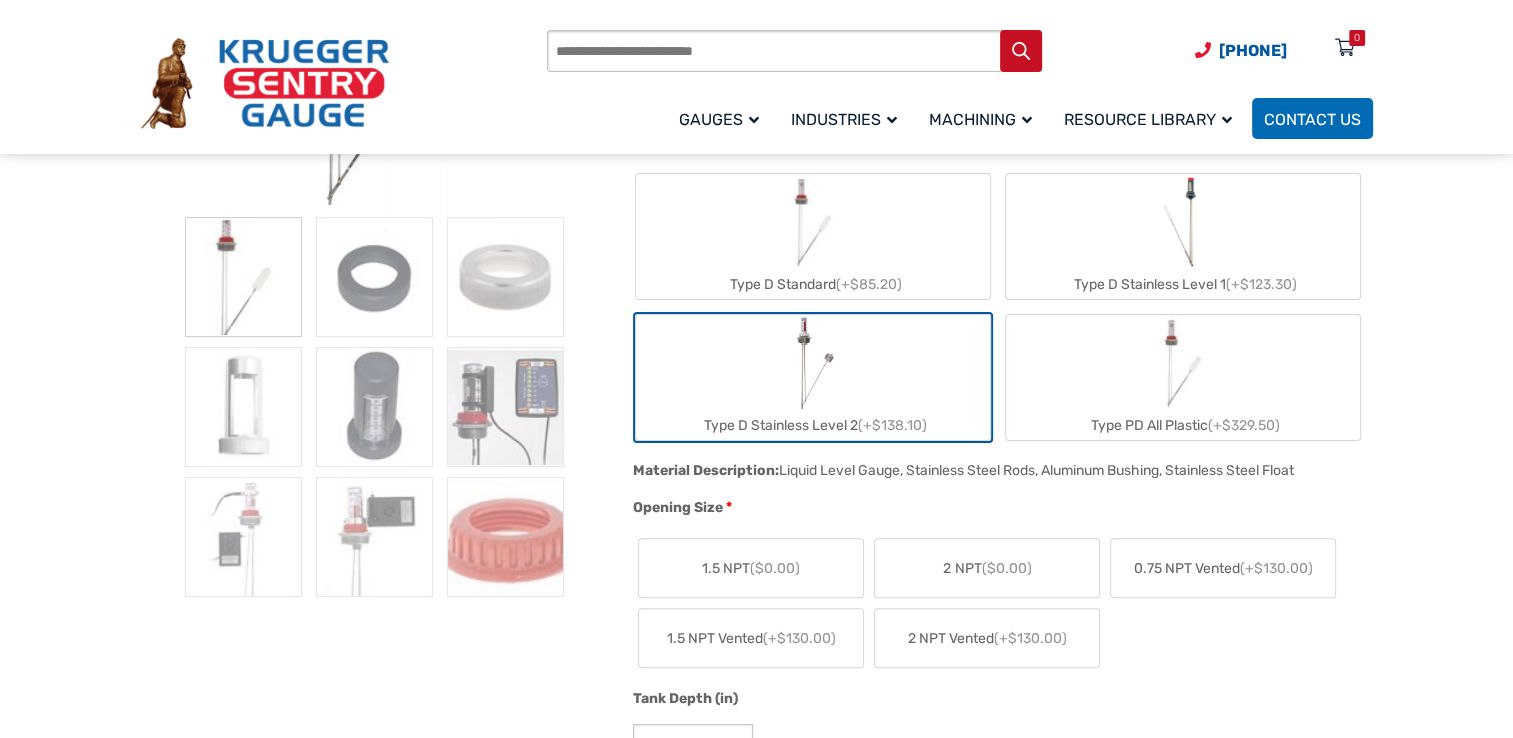 click on "Type D Standard  (+$85.20)" at bounding box center [813, 236] 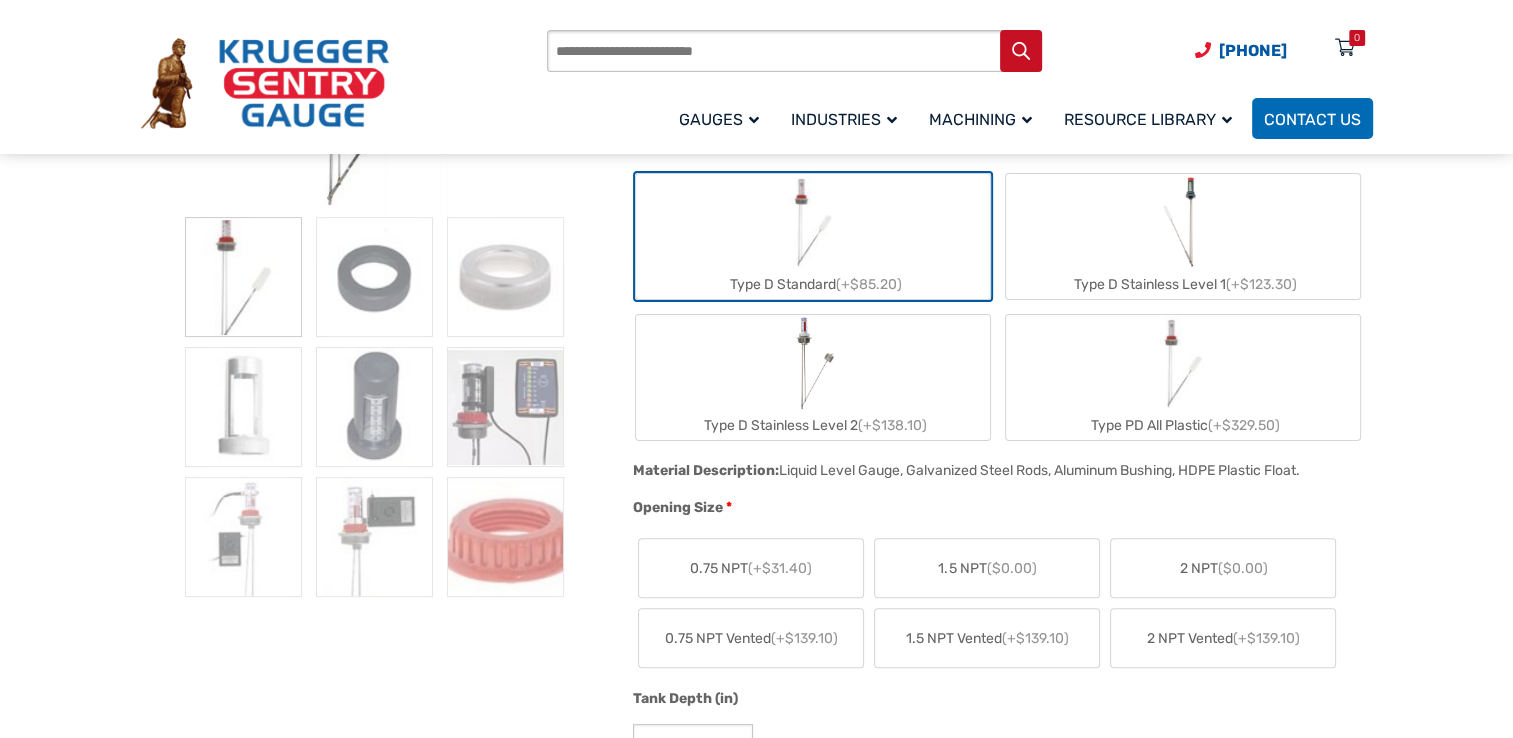 click on "Type PD All Plastic  (+$329.50)" at bounding box center [1183, 377] 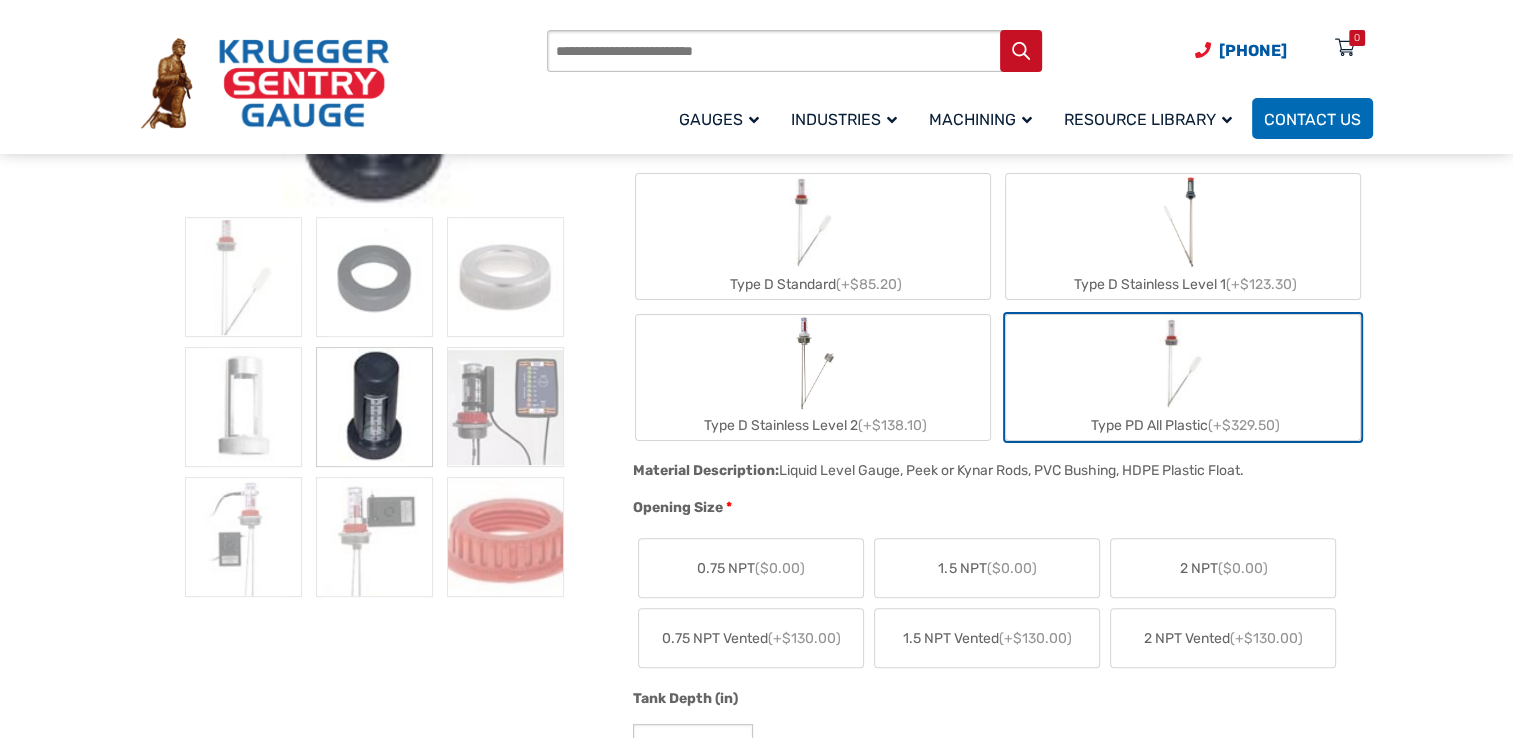 click on "Type D Stainless Level 2  (+$138.10)" at bounding box center [813, 377] 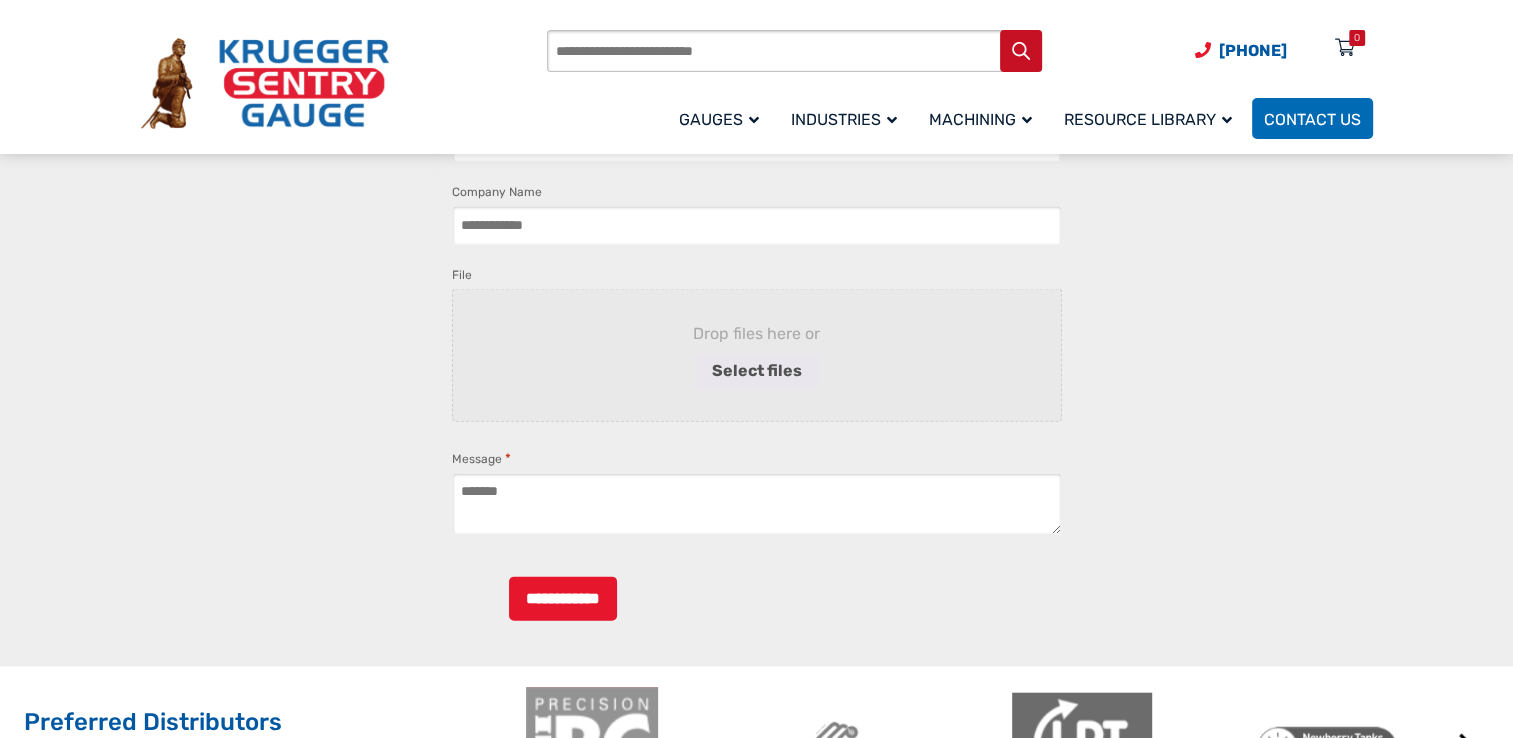 scroll, scrollTop: 4900, scrollLeft: 0, axis: vertical 